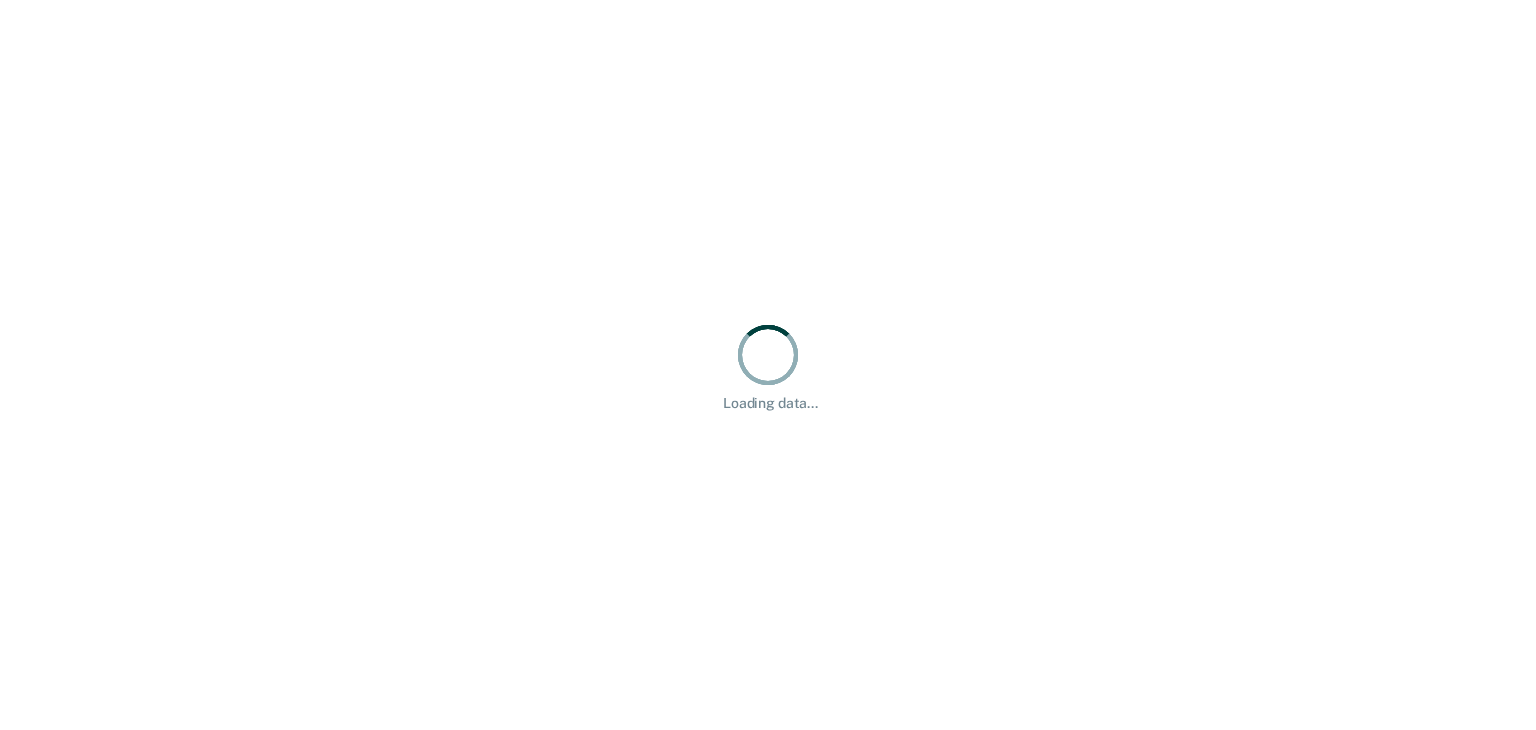 scroll, scrollTop: 0, scrollLeft: 0, axis: both 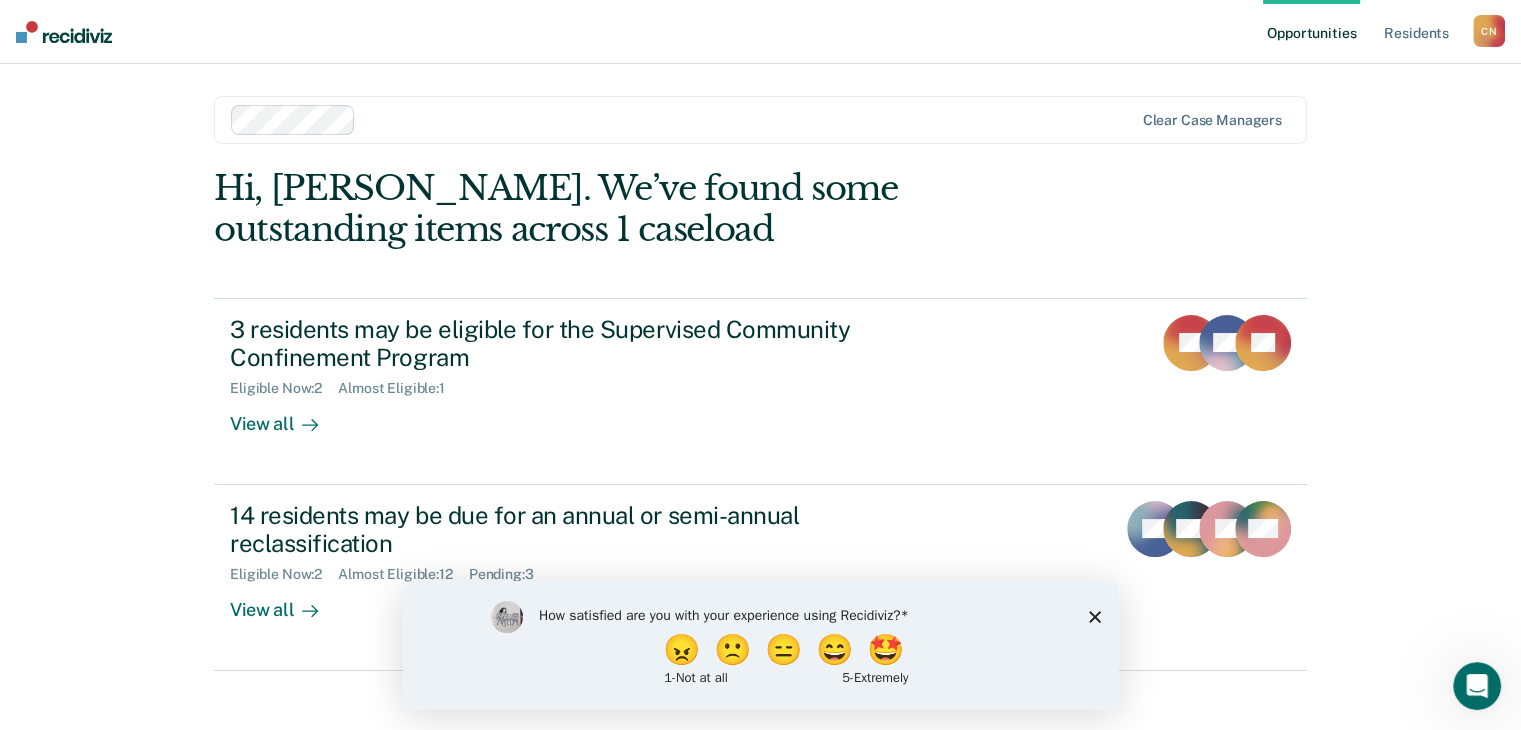 click on "How satisfied are you with your experience using Recidiviz? 😠 🙁 😑 😄 🤩 1  -  Not at all 5  -  Extremely" at bounding box center [760, 644] 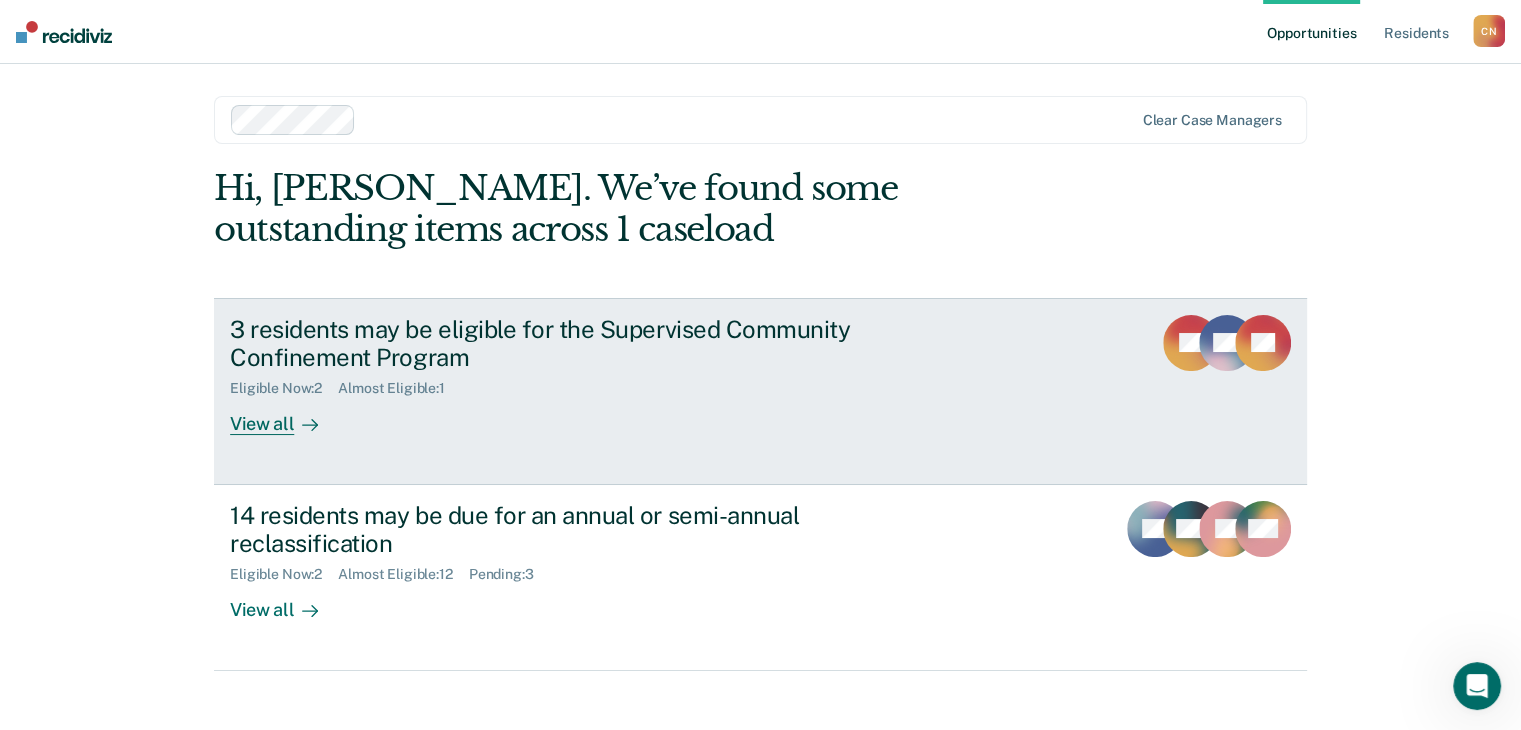 click on "Eligible Now :  2 Almost Eligible :  1" at bounding box center [581, 384] 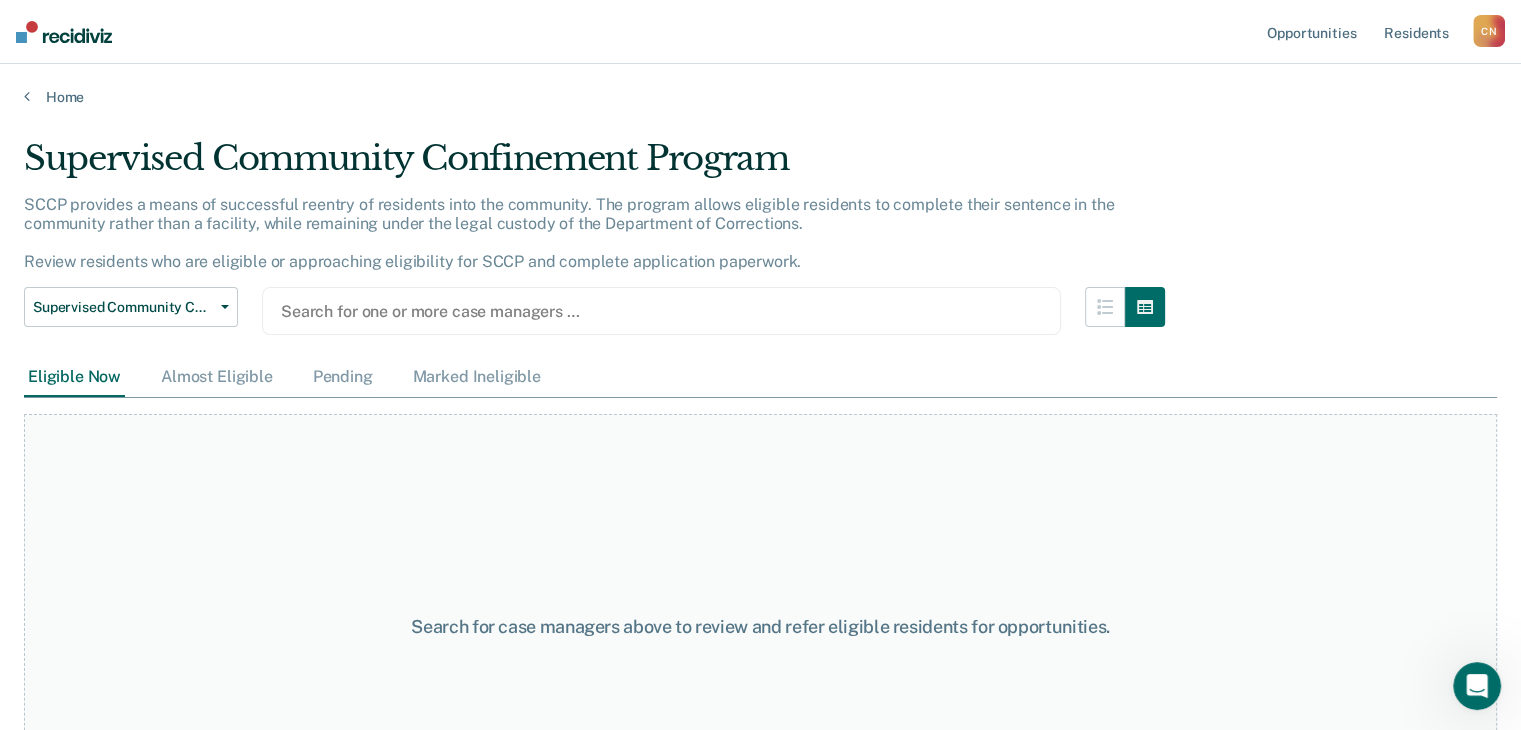 click at bounding box center [661, 311] 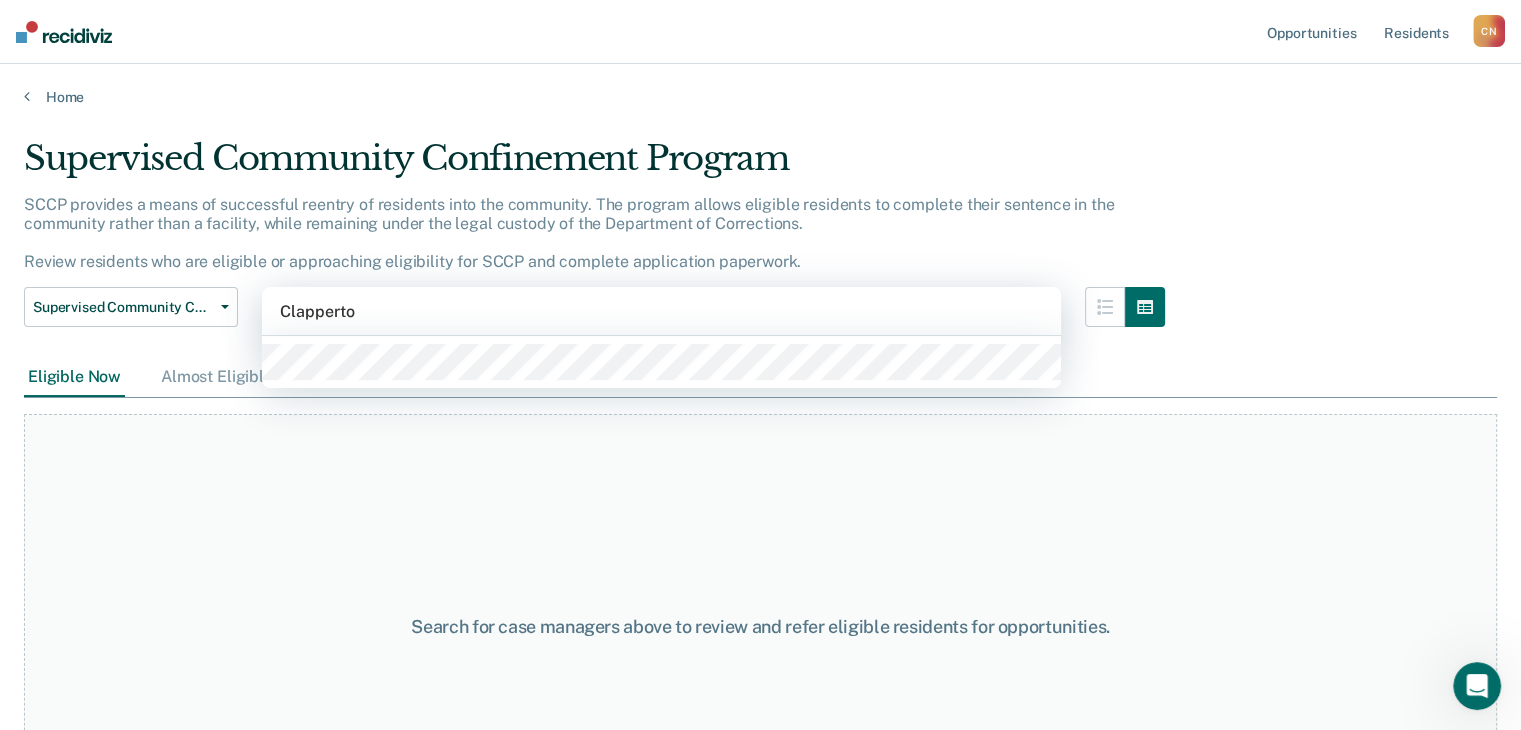 type on "Clapperton" 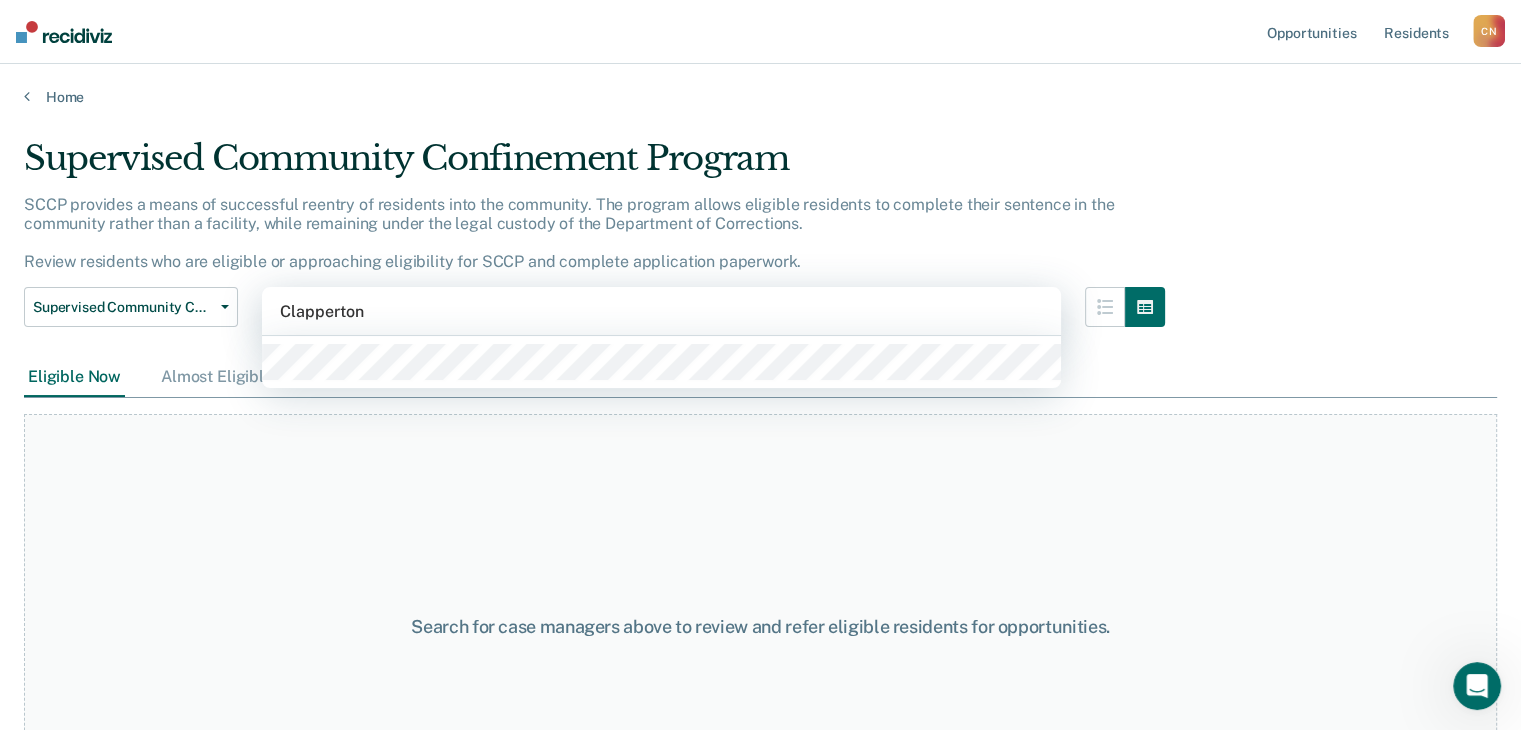 type 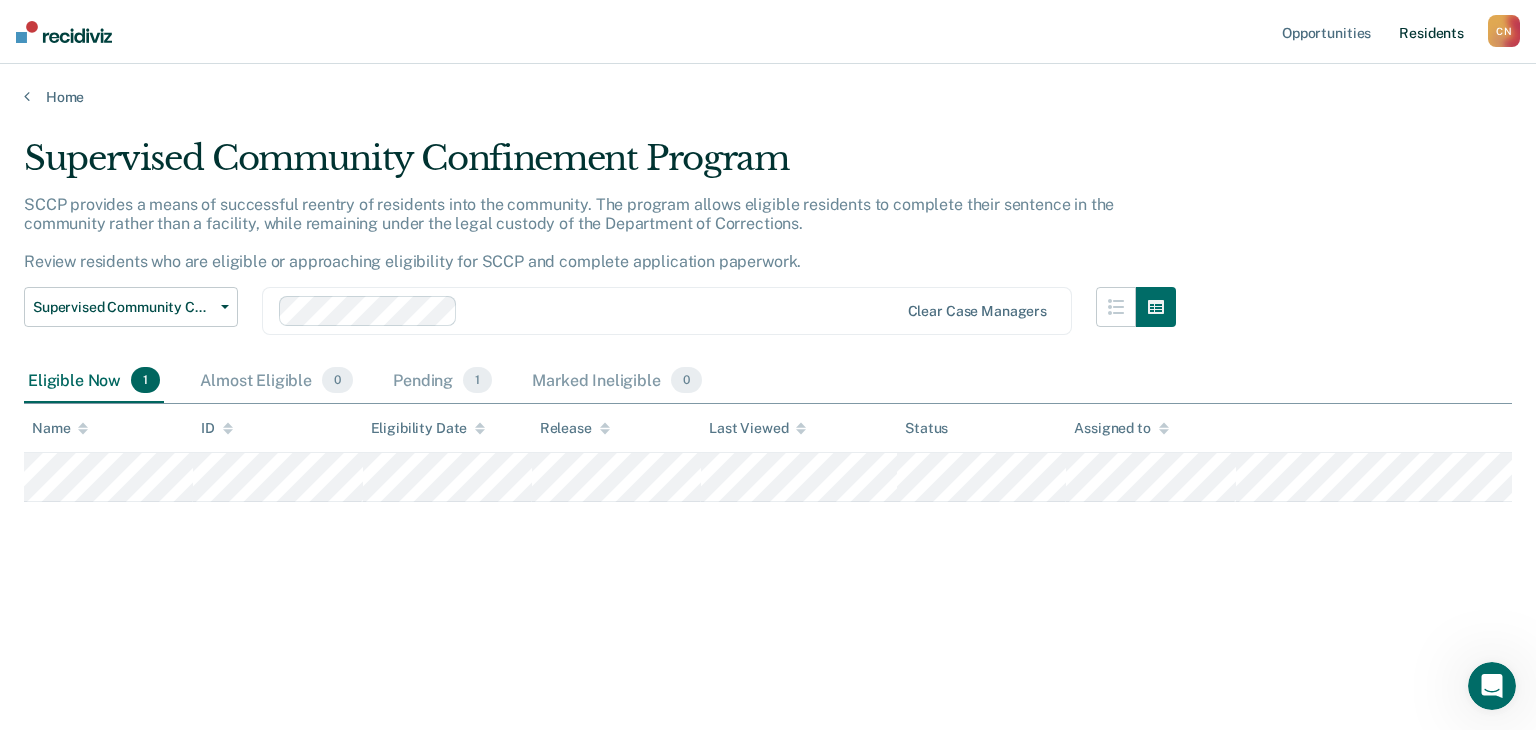click on "Resident s" at bounding box center [1431, 32] 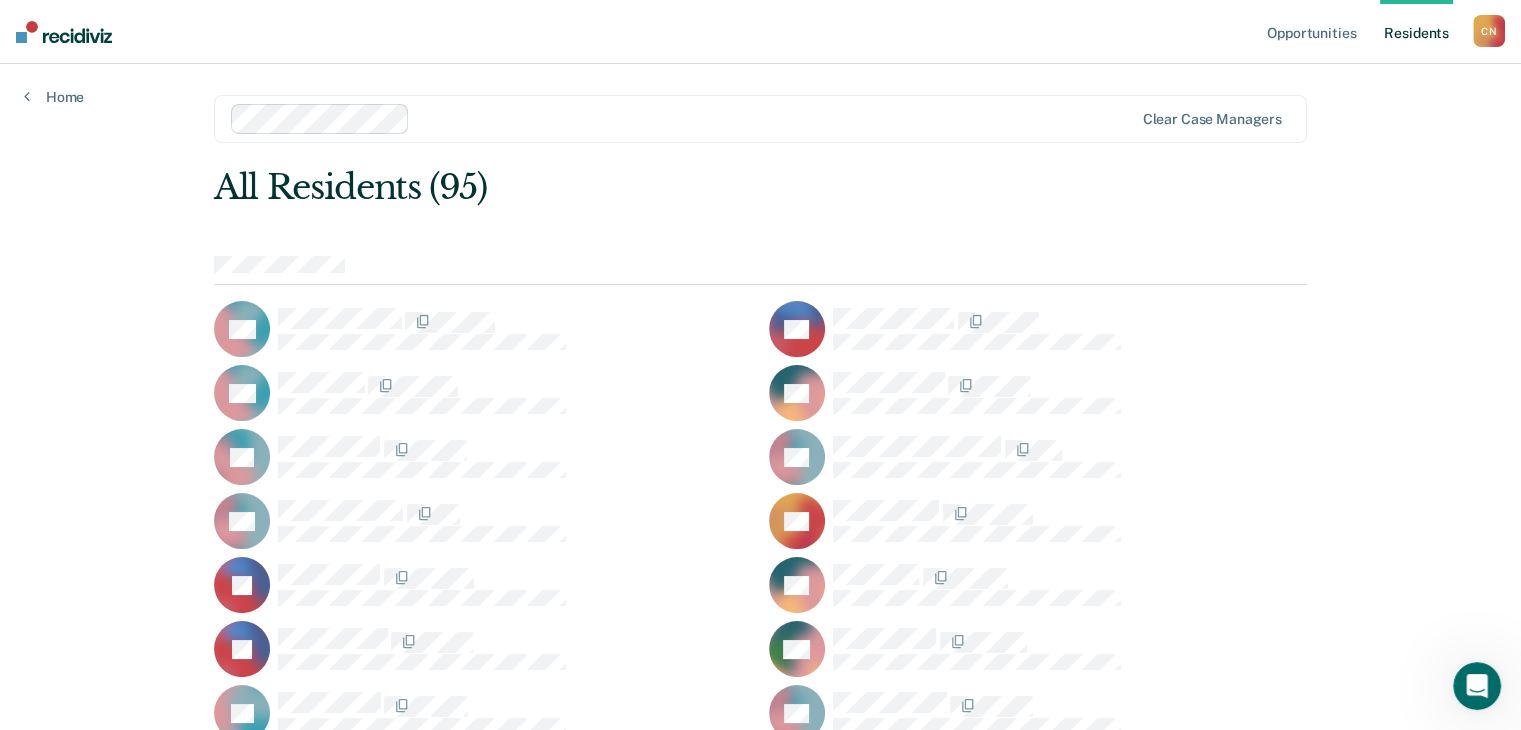 scroll, scrollTop: 0, scrollLeft: 0, axis: both 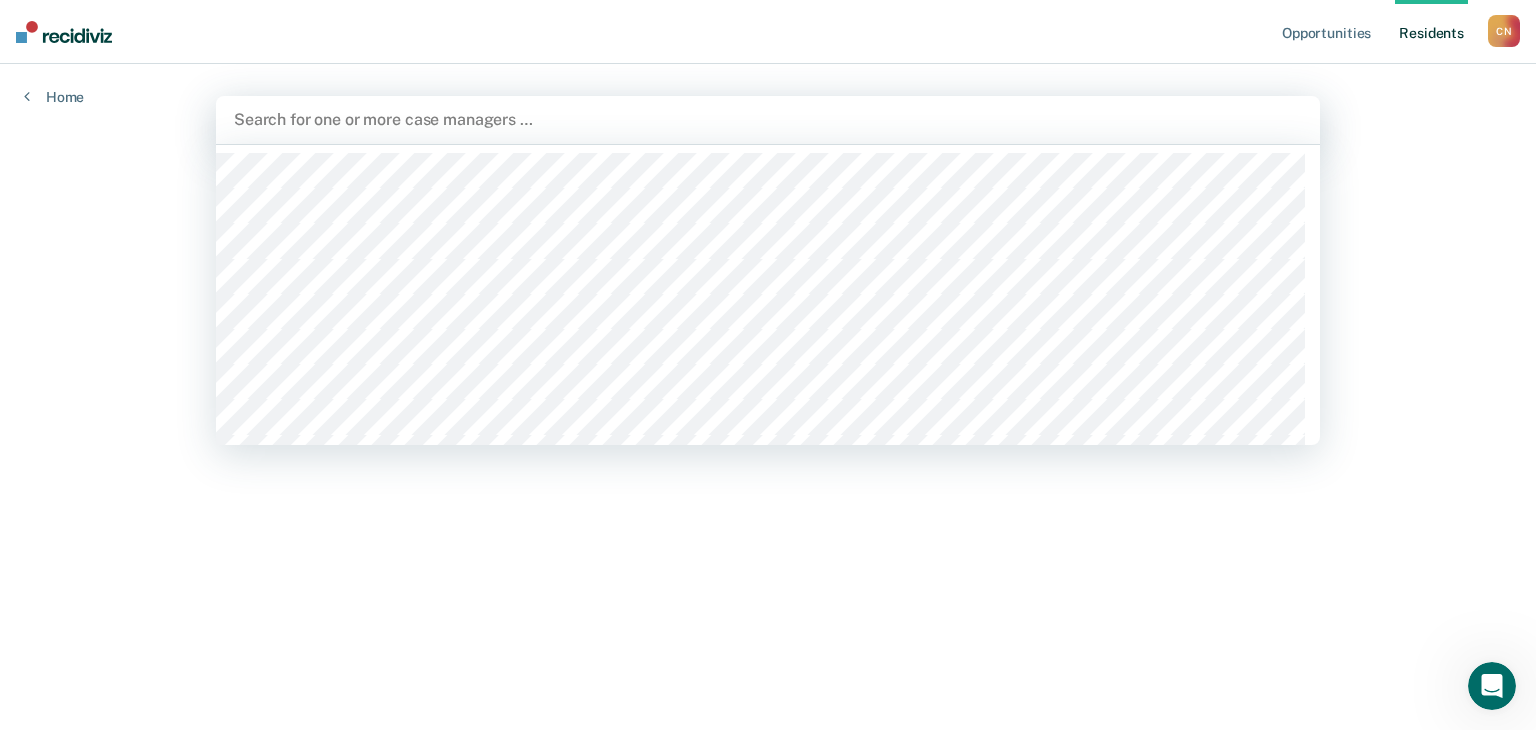 click at bounding box center (768, 119) 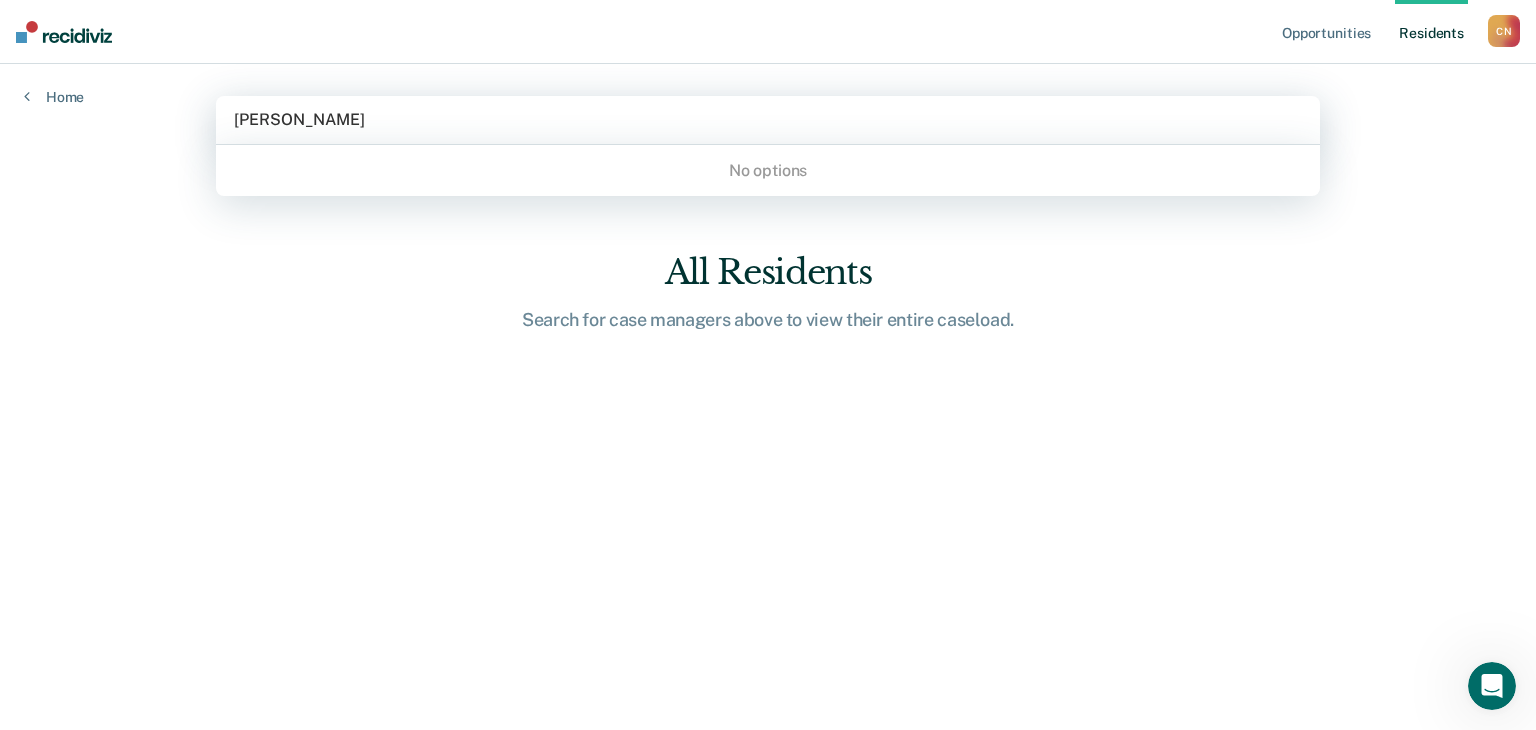 type on "[PERSON_NAME]" 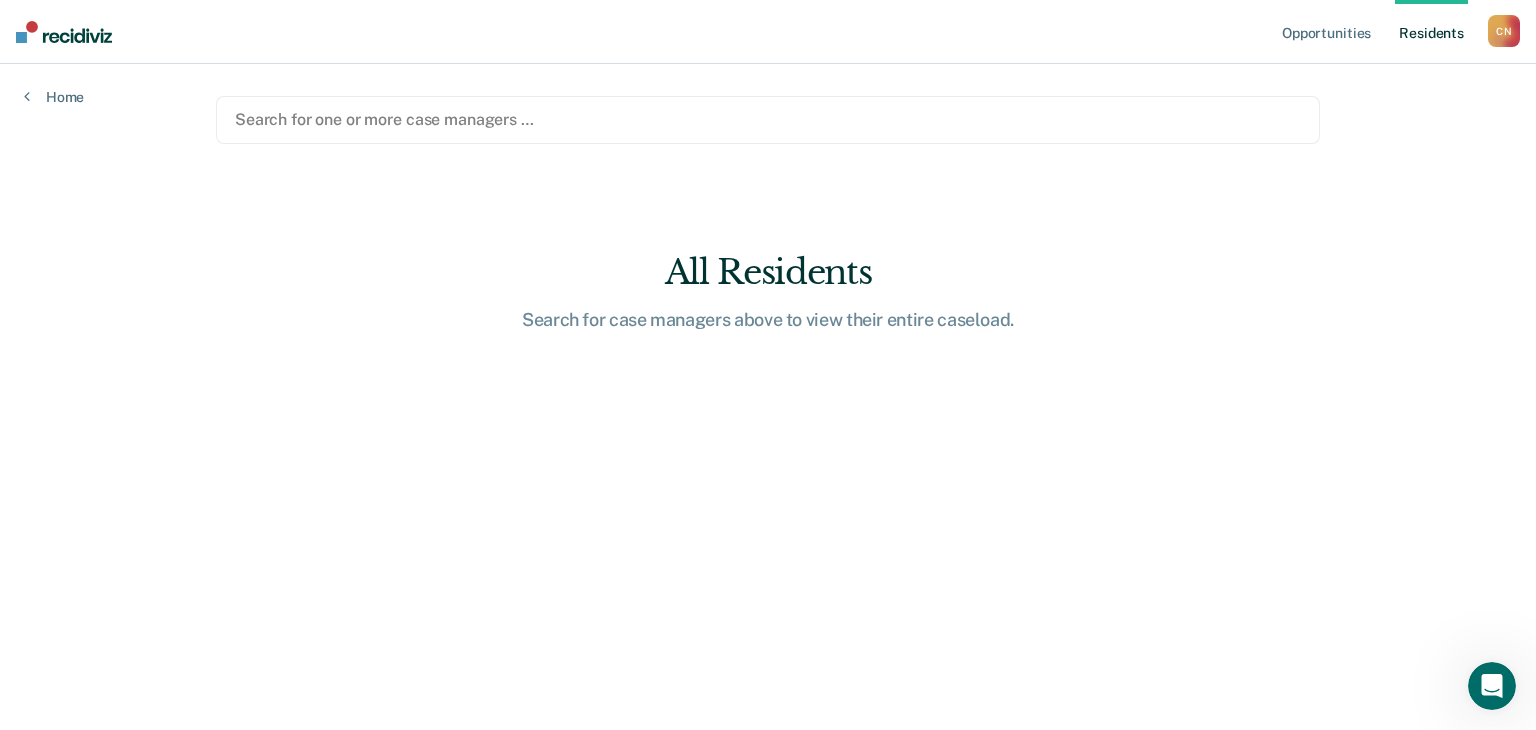 click at bounding box center (768, 119) 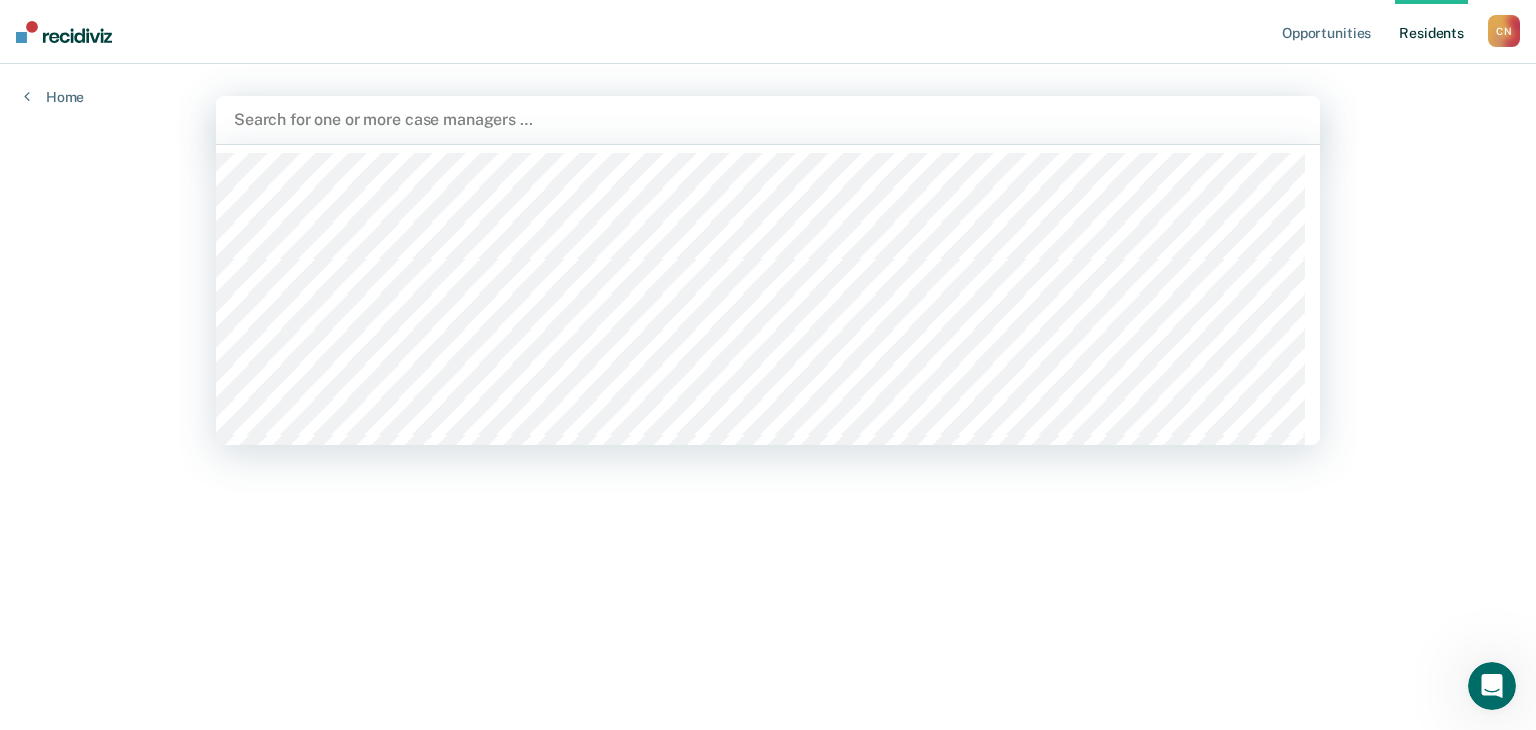 click at bounding box center [768, 119] 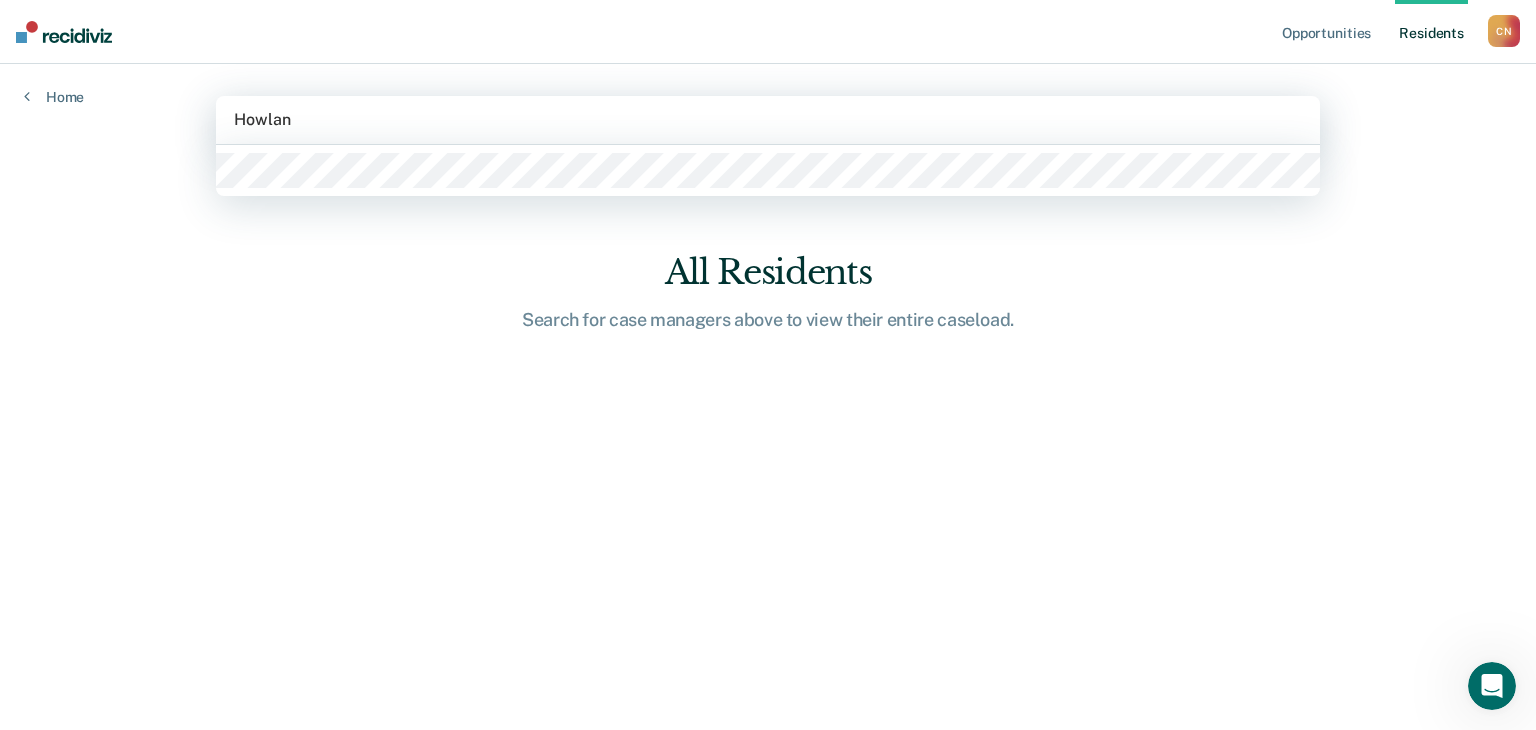 type on "[PERSON_NAME]" 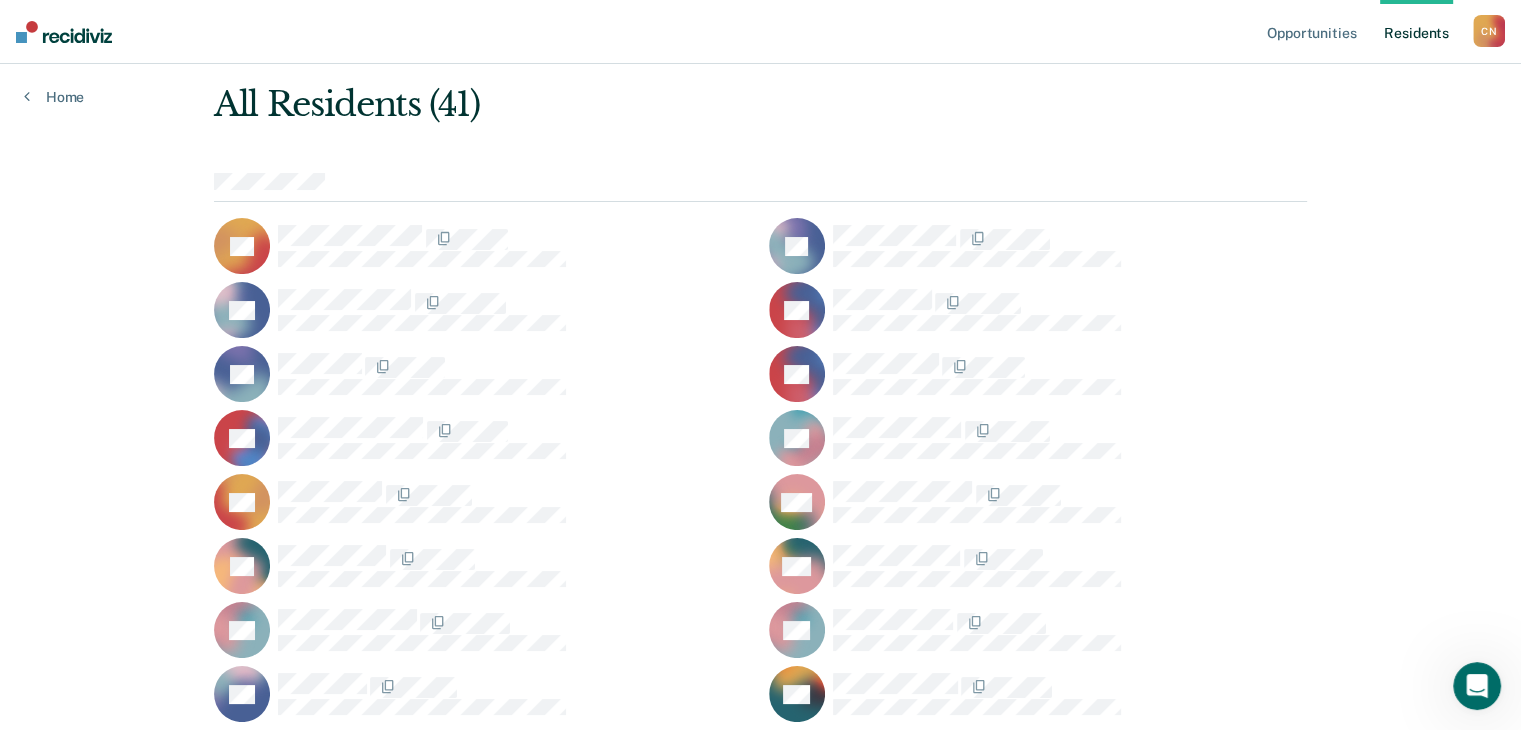 scroll, scrollTop: 0, scrollLeft: 0, axis: both 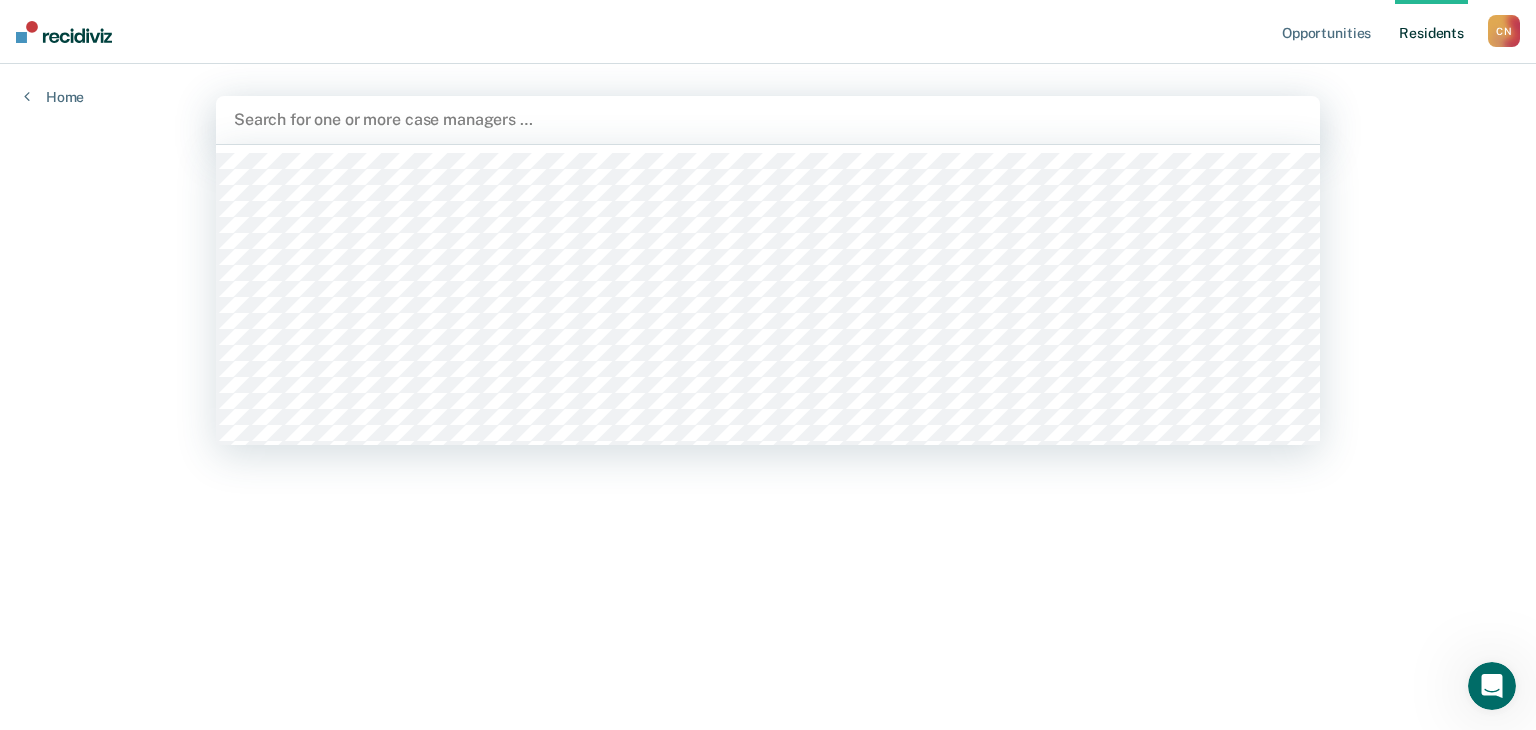 click at bounding box center [768, 119] 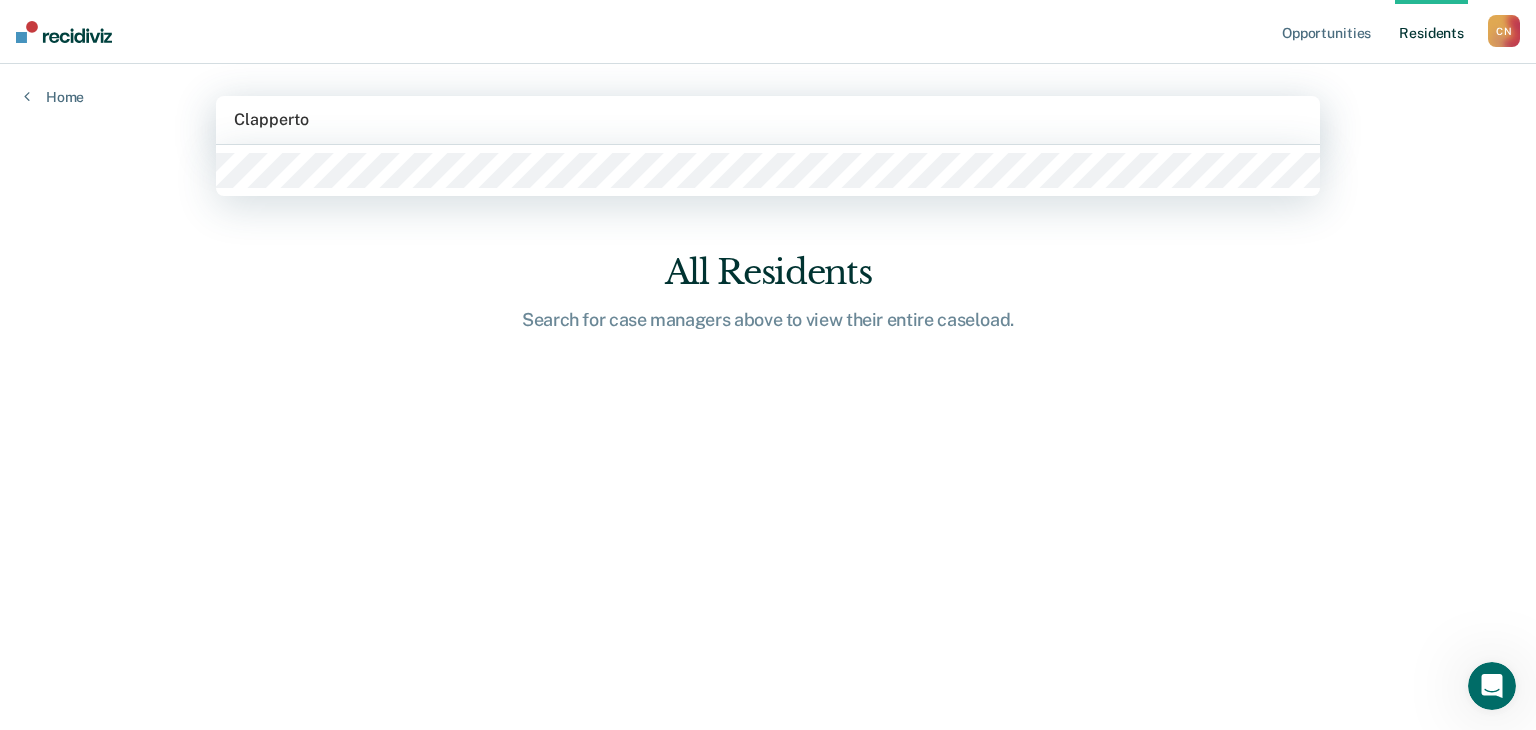 type on "Clapperton" 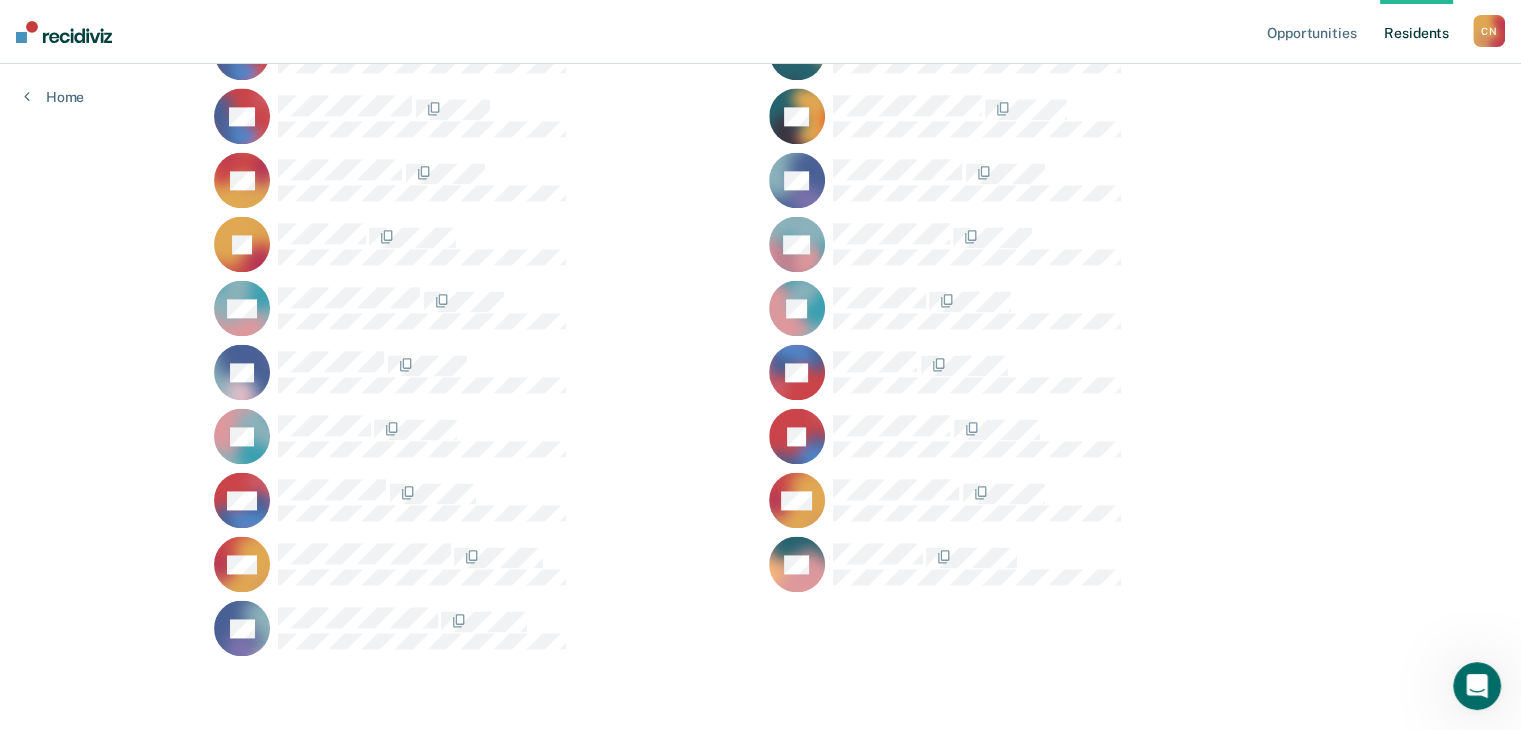 scroll, scrollTop: 2712, scrollLeft: 0, axis: vertical 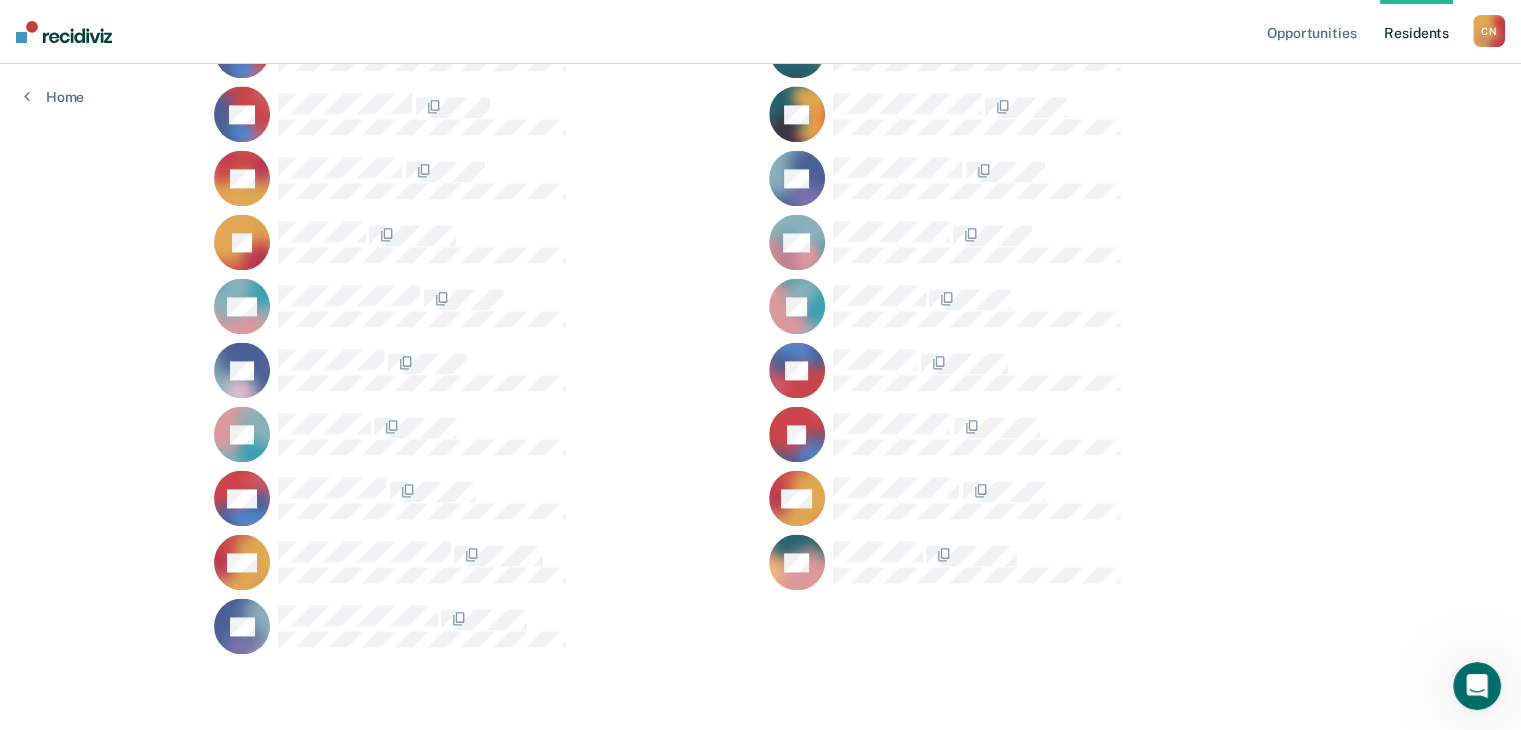 type 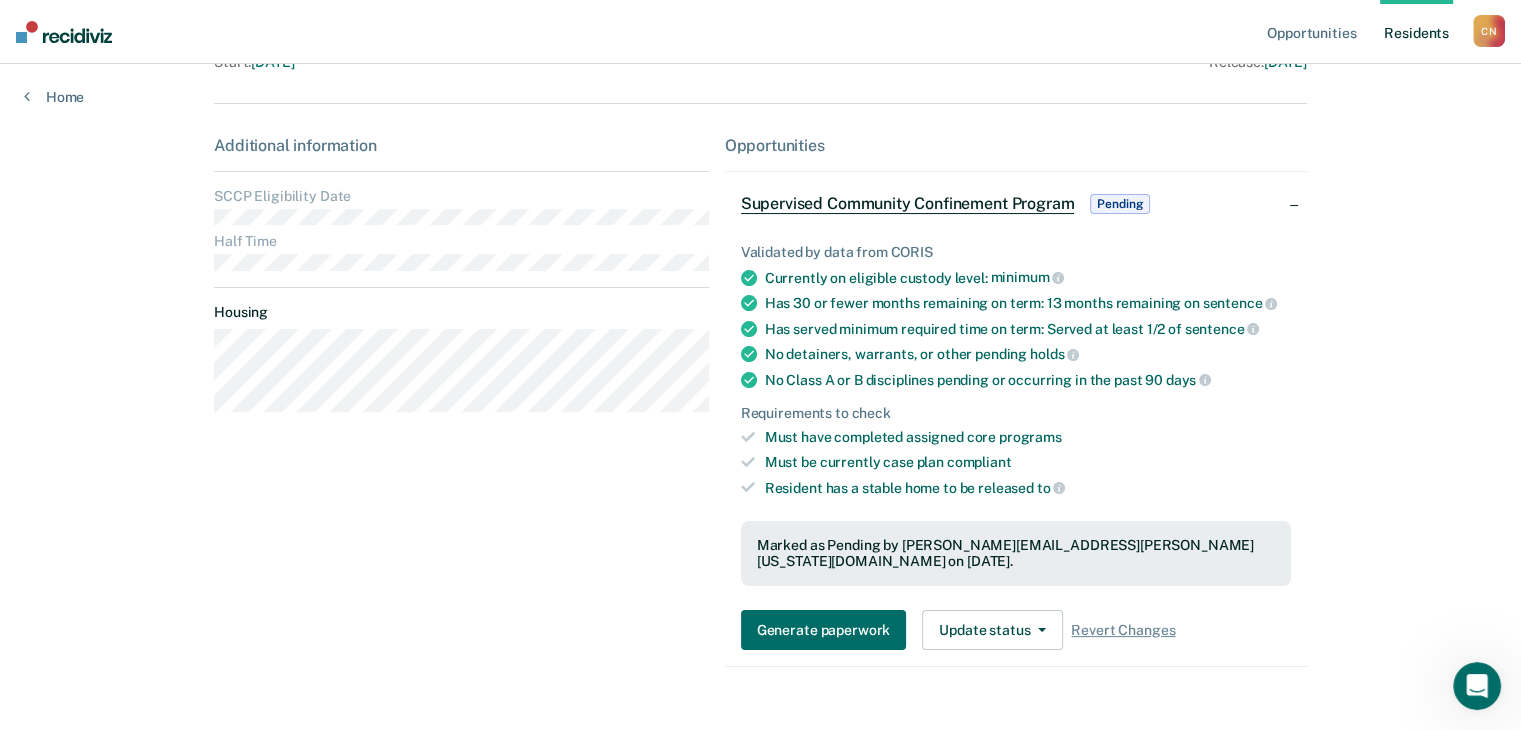 scroll, scrollTop: 257, scrollLeft: 0, axis: vertical 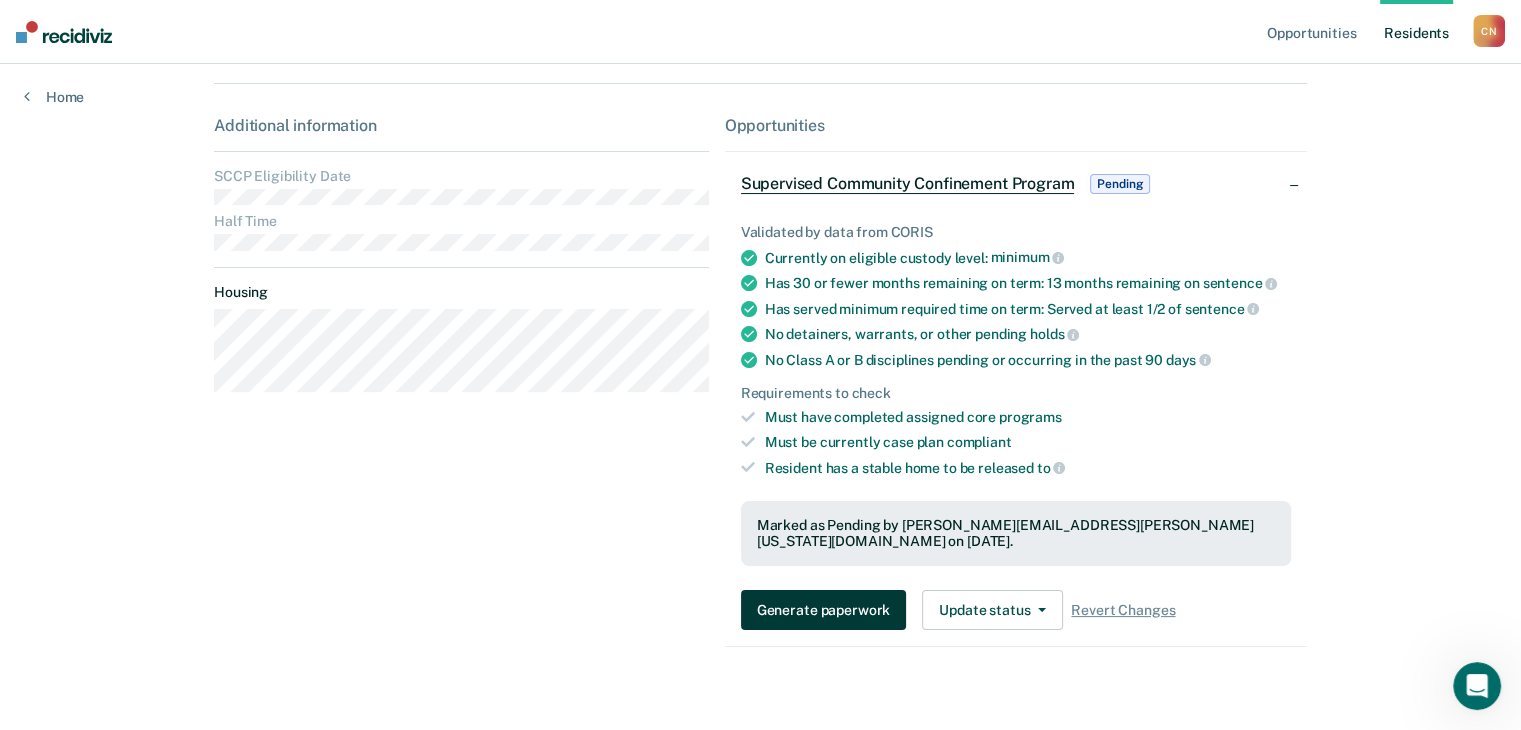 click on "Generate paperwork" at bounding box center (823, 610) 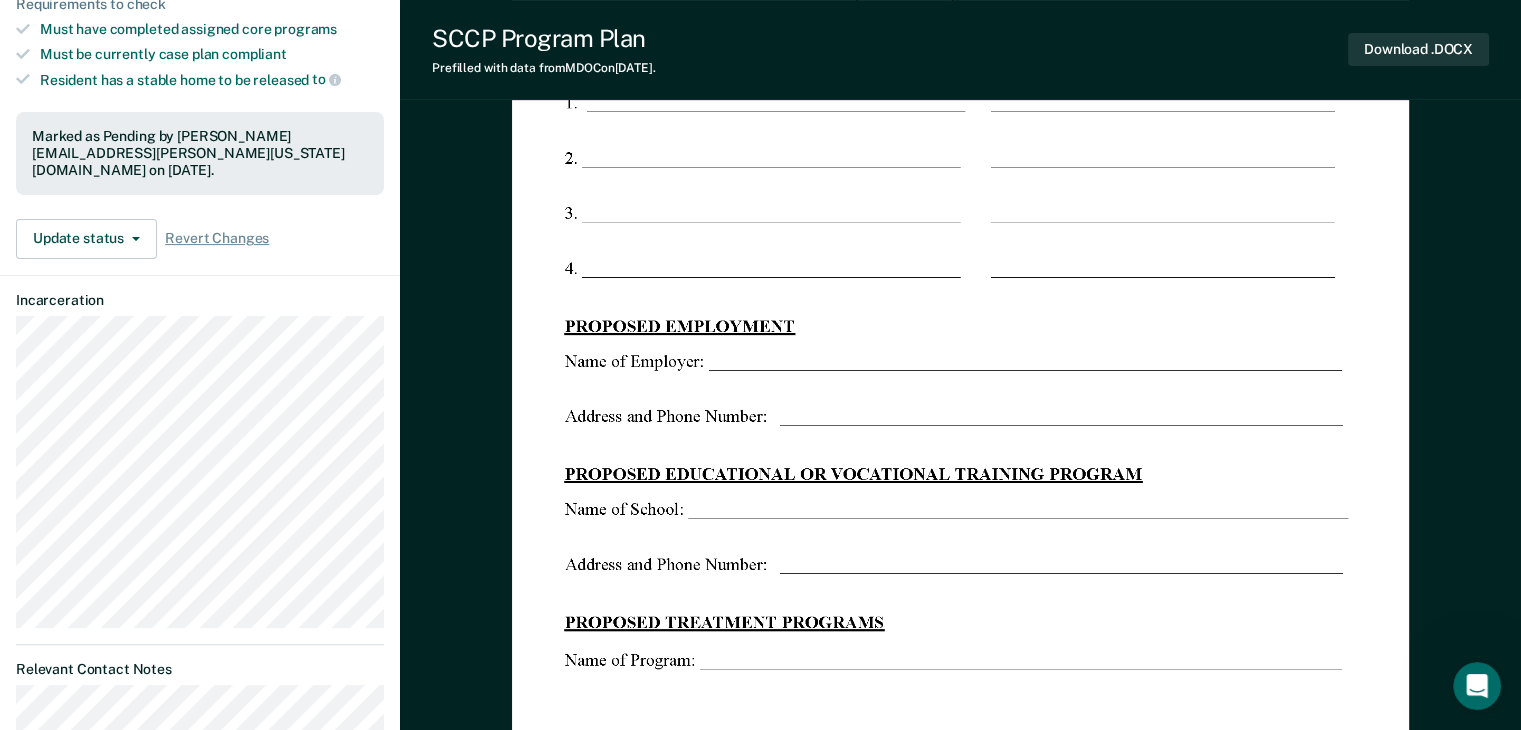 scroll, scrollTop: 0, scrollLeft: 0, axis: both 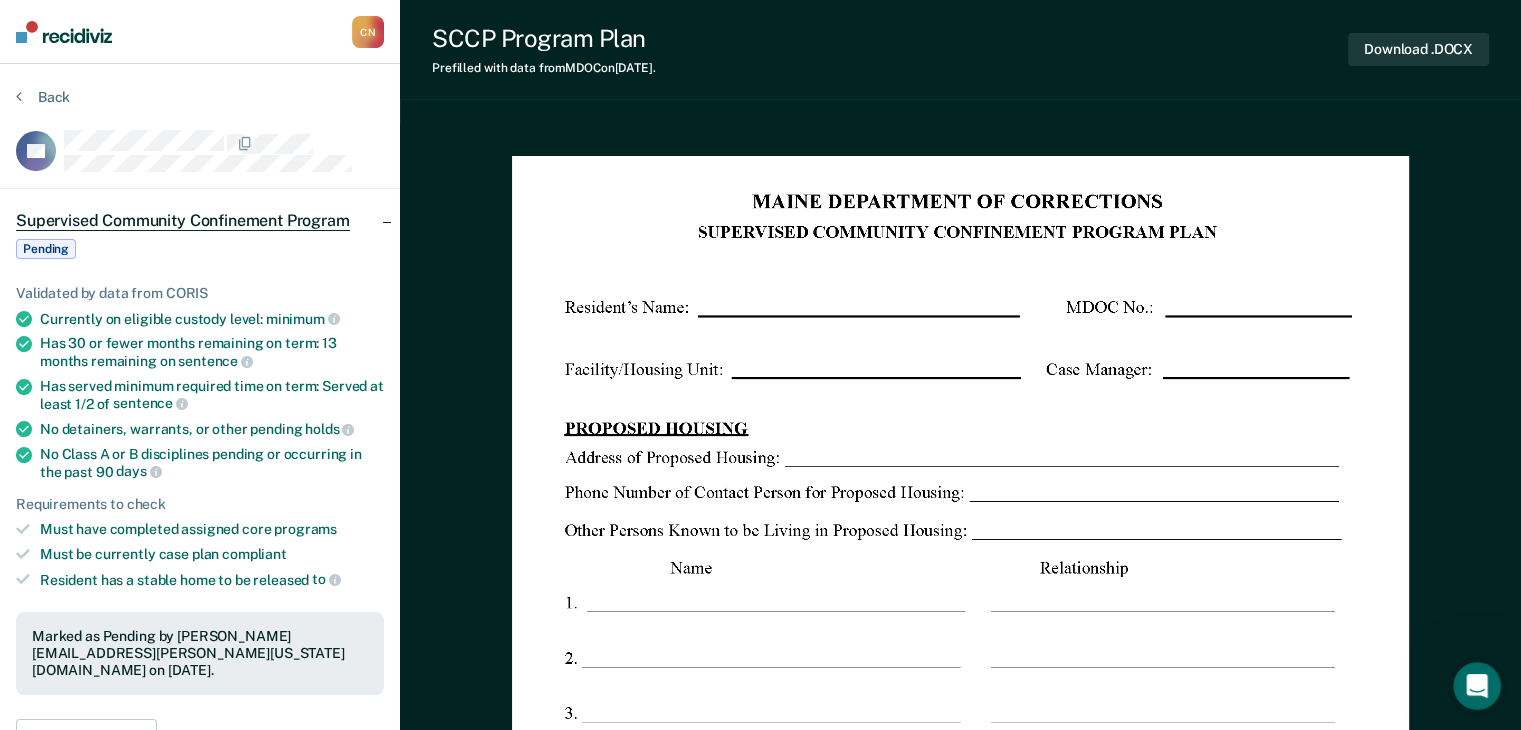 click at bounding box center (960, 736) 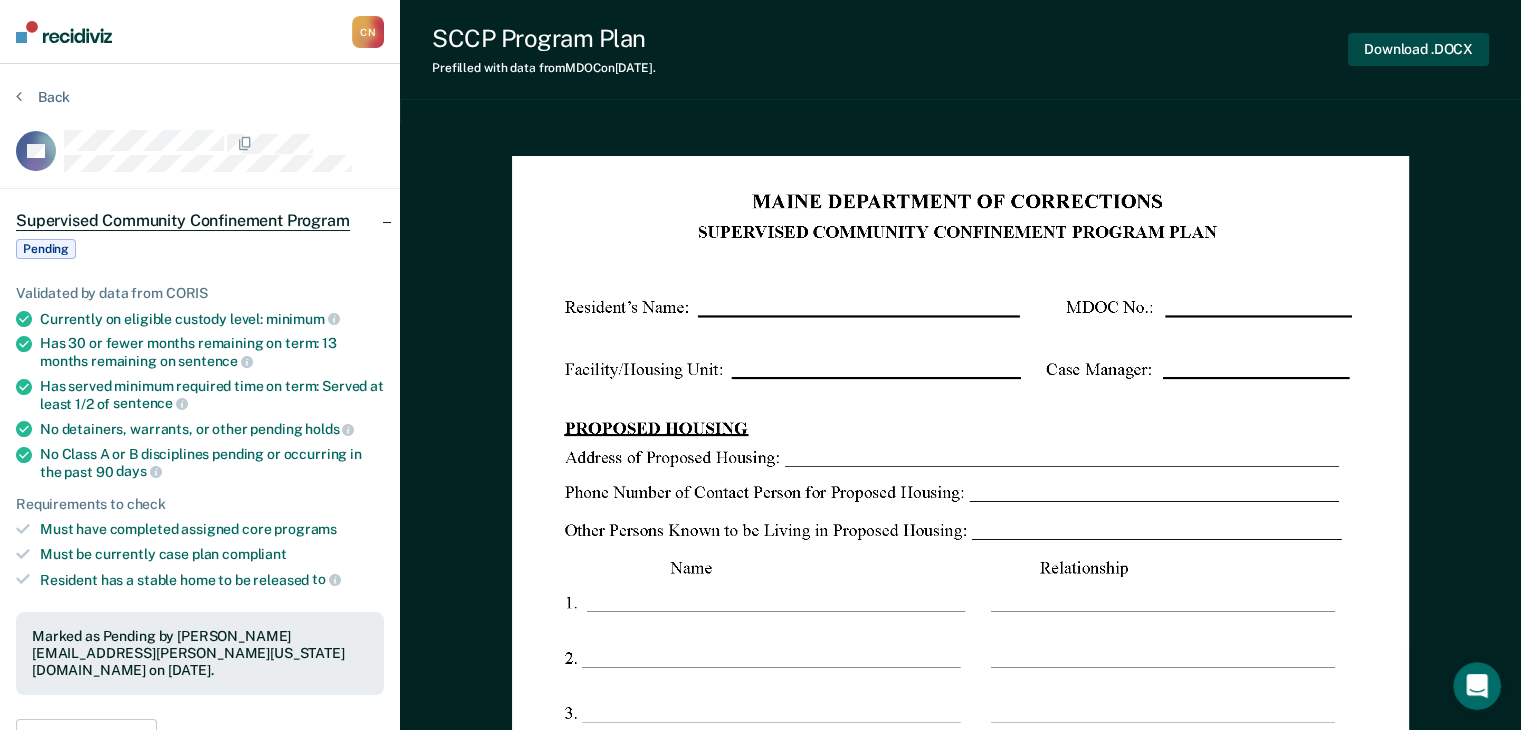 click on "Download .DOCX" at bounding box center [1418, 49] 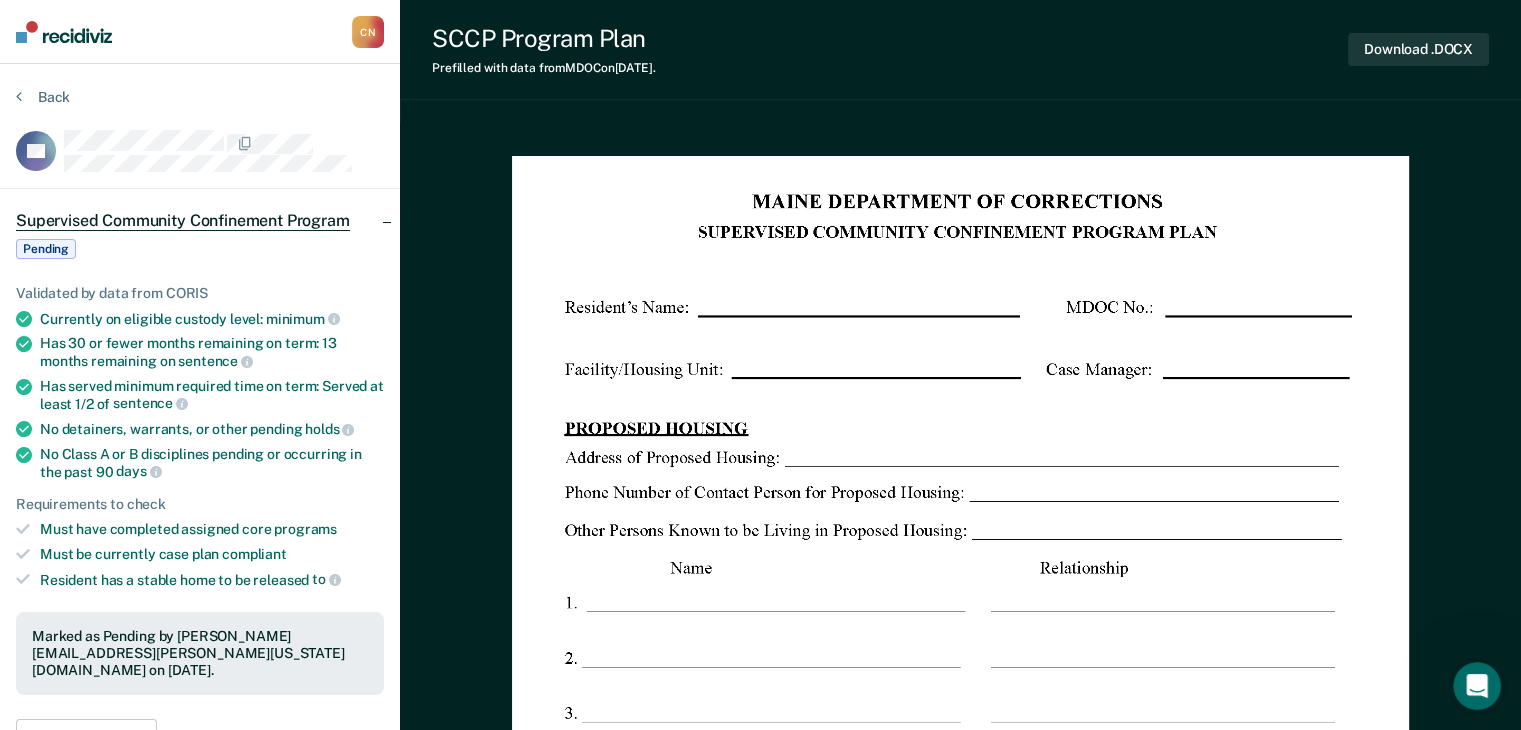 click on "SCCP Program Plan Prefilled with data from  MDOC  on  [DATE] .  Download .DOCX" at bounding box center [960, 5985] 